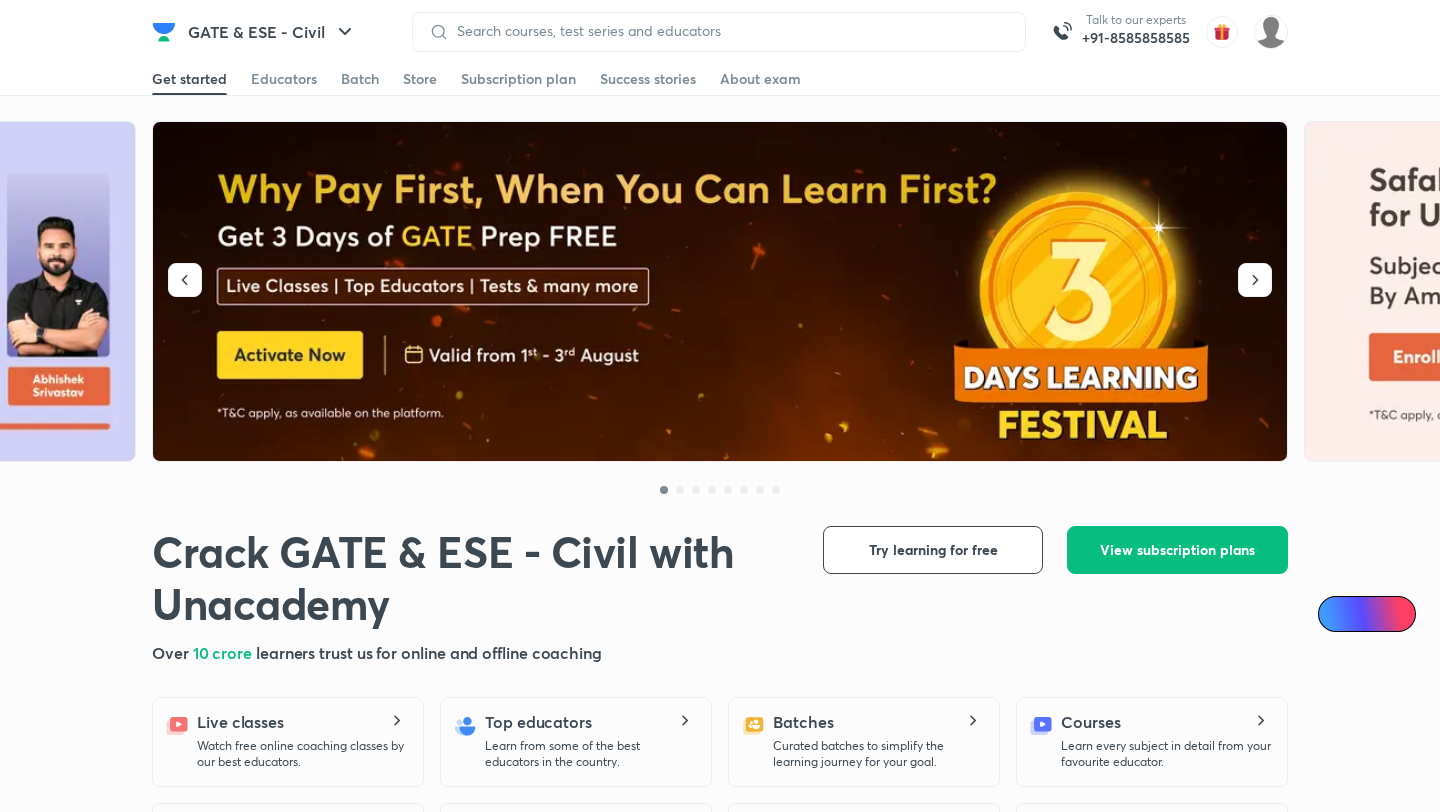 scroll, scrollTop: 0, scrollLeft: 0, axis: both 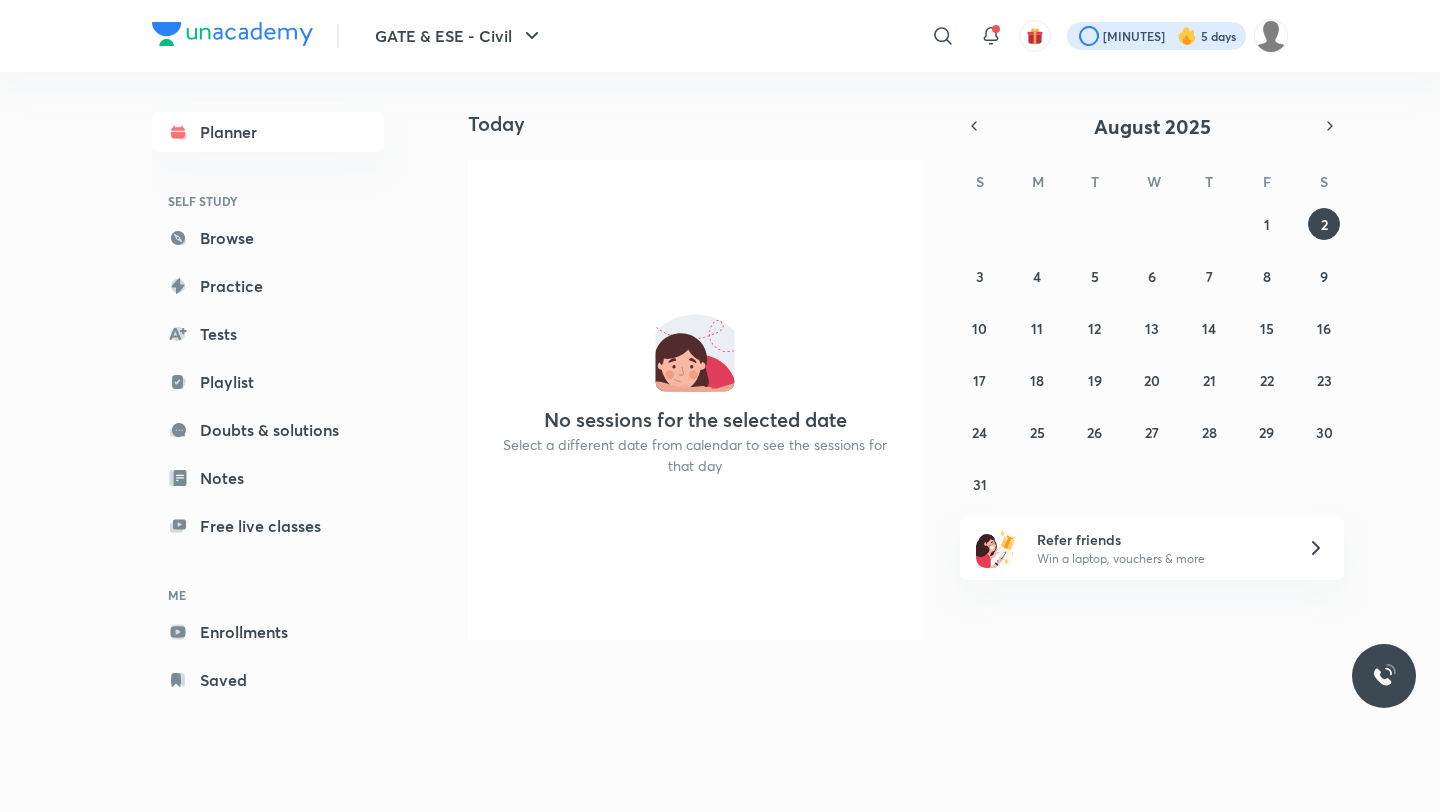 click at bounding box center (1156, 36) 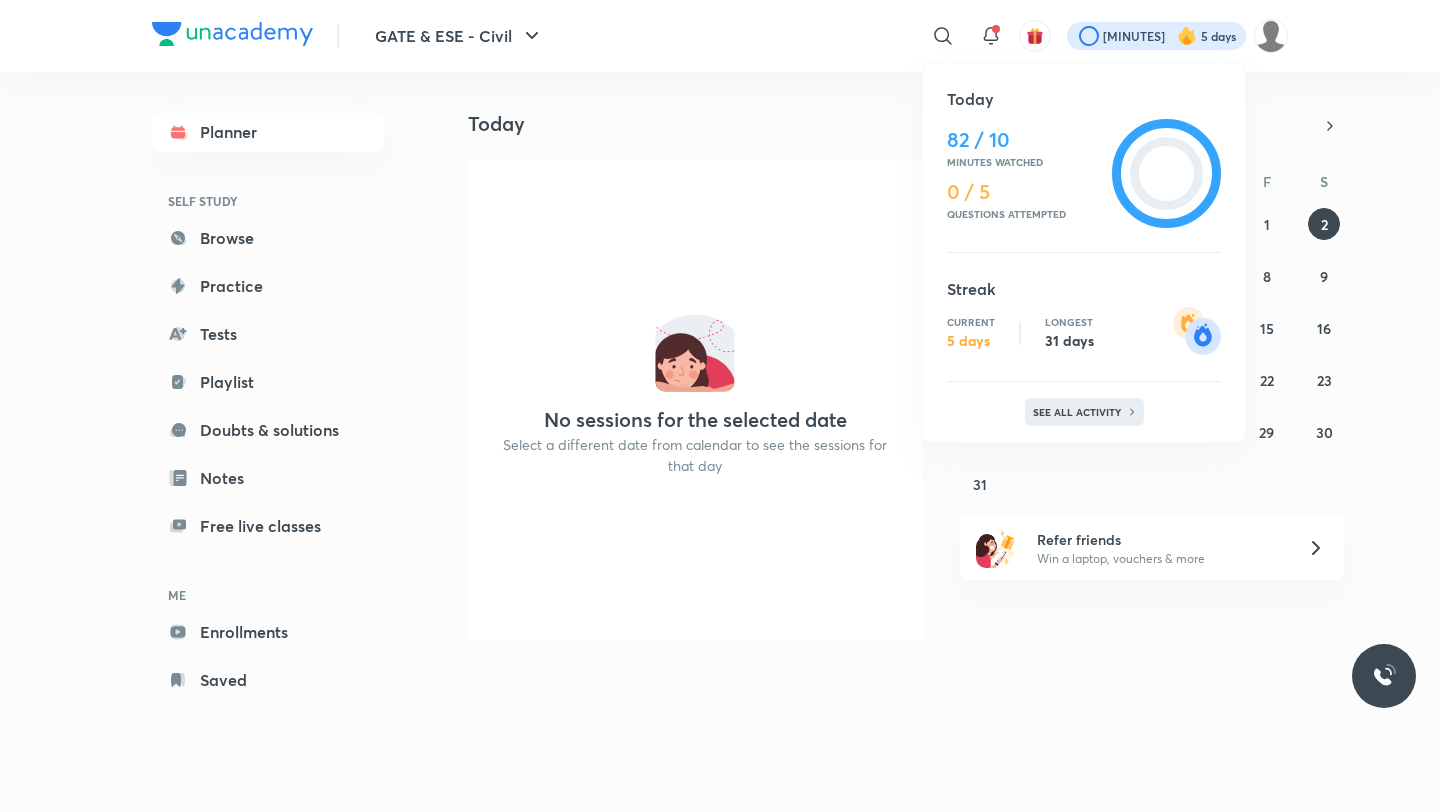 click on "See all activity" at bounding box center (1079, 412) 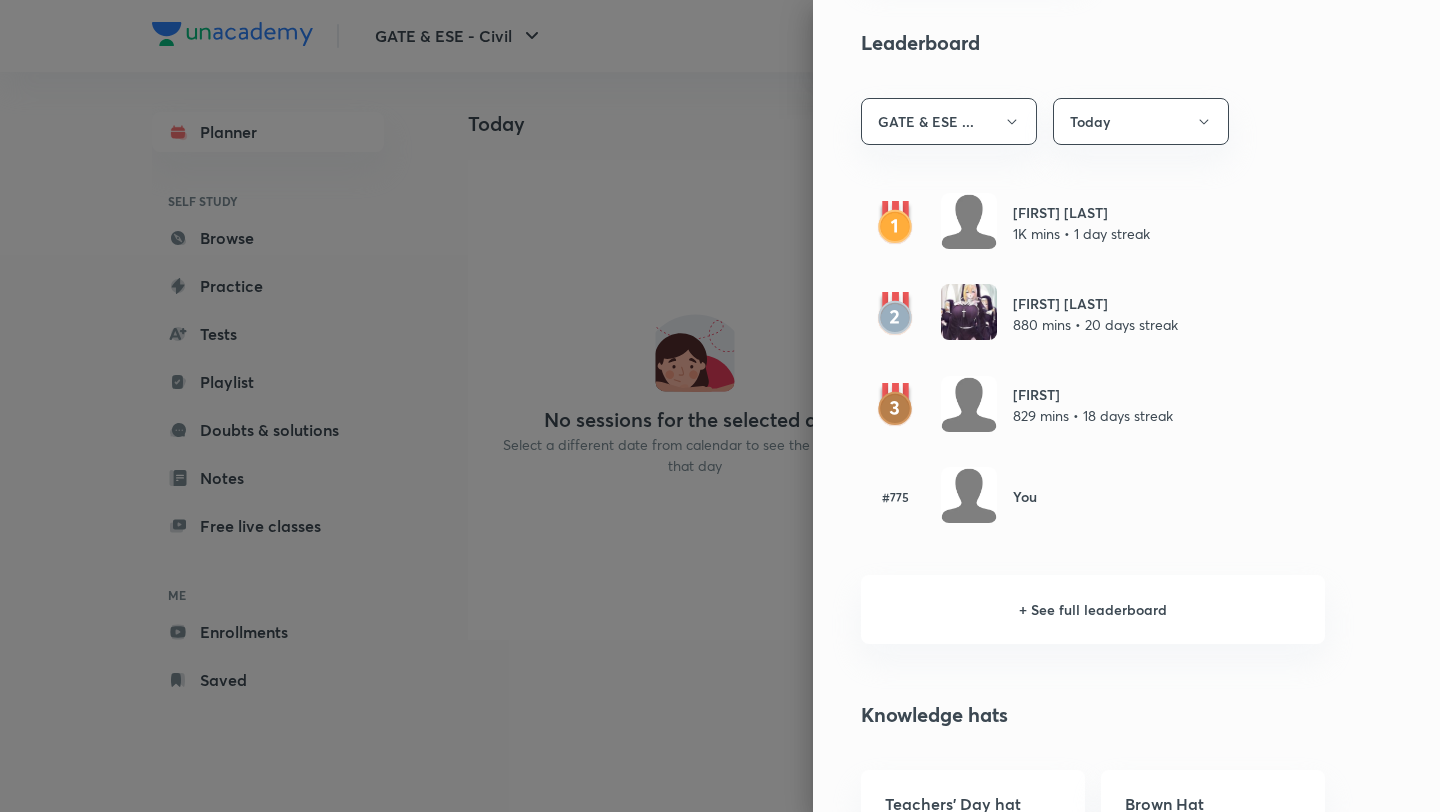 scroll, scrollTop: 1123, scrollLeft: 0, axis: vertical 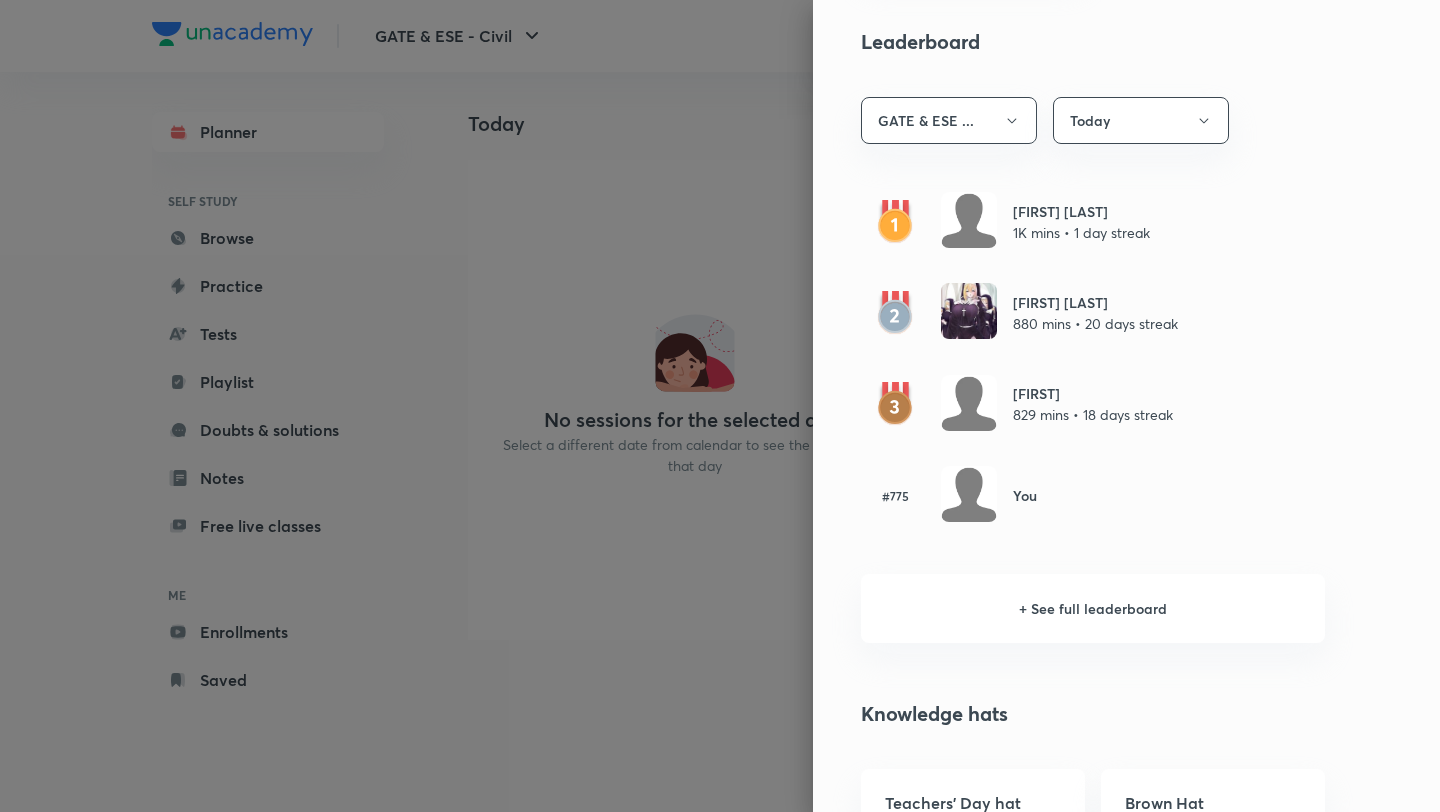 click at bounding box center (720, 406) 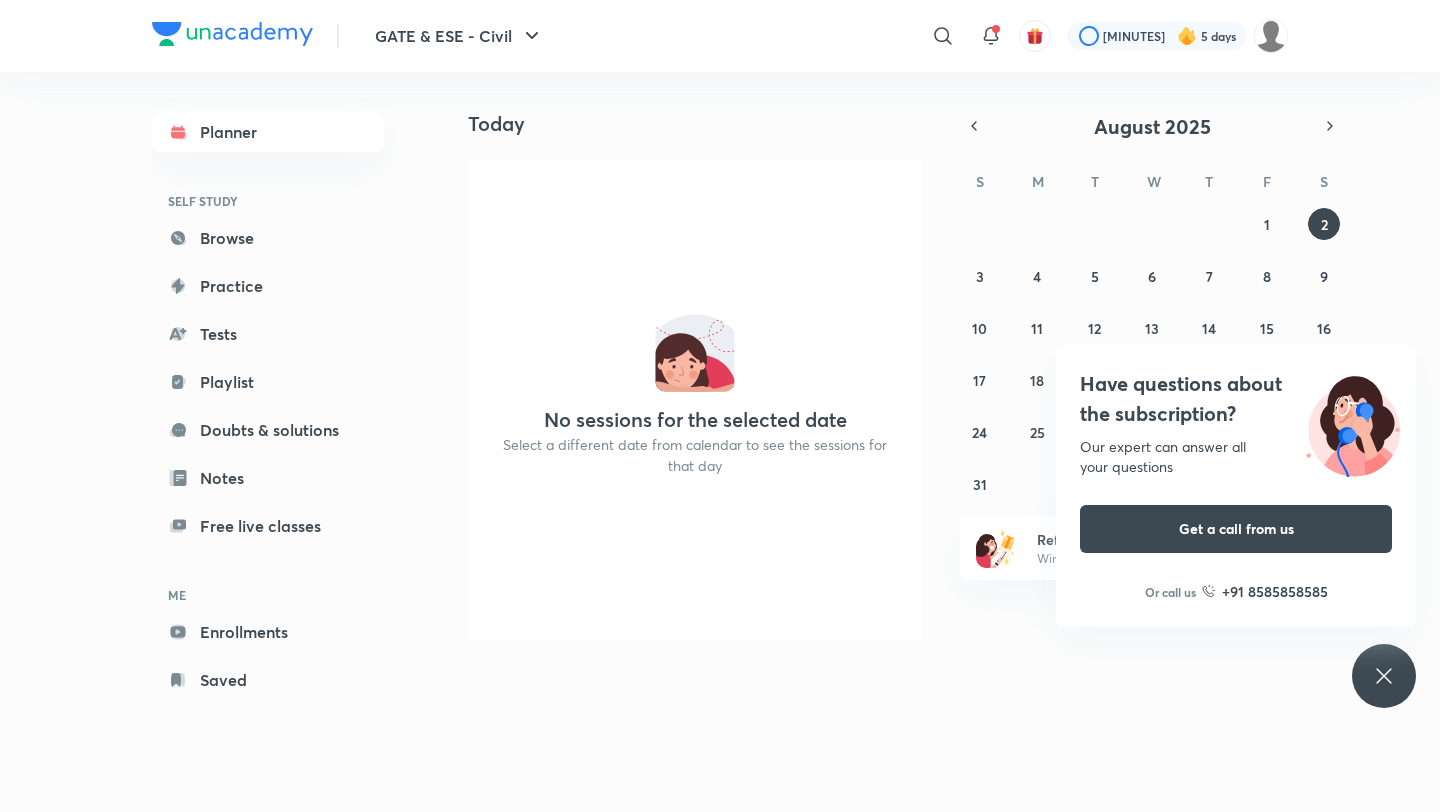click on "Have questions about the subscription? Our expert can answer all your questions Get a call from us Or call us +91 8585858585" at bounding box center [1384, 676] 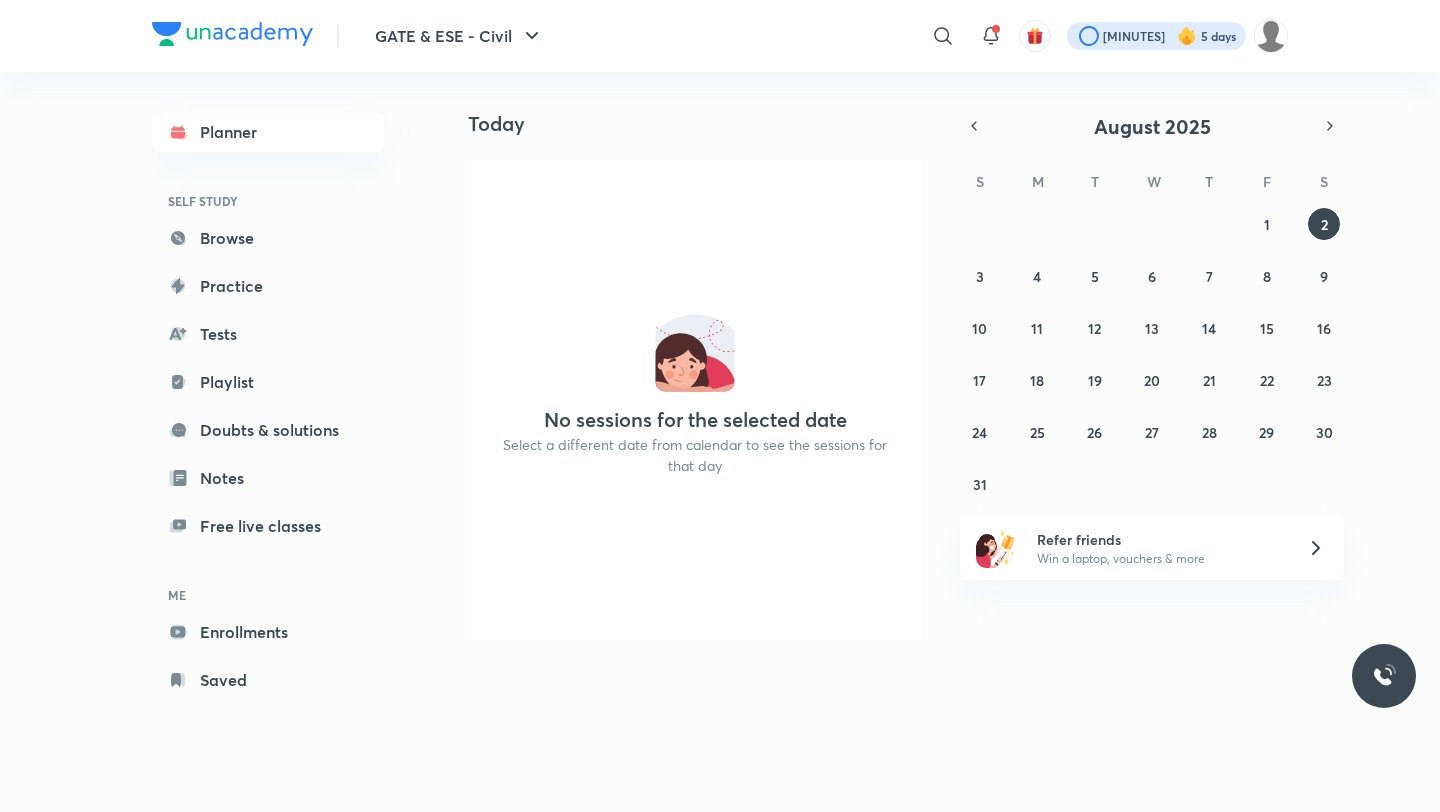 click at bounding box center [1156, 36] 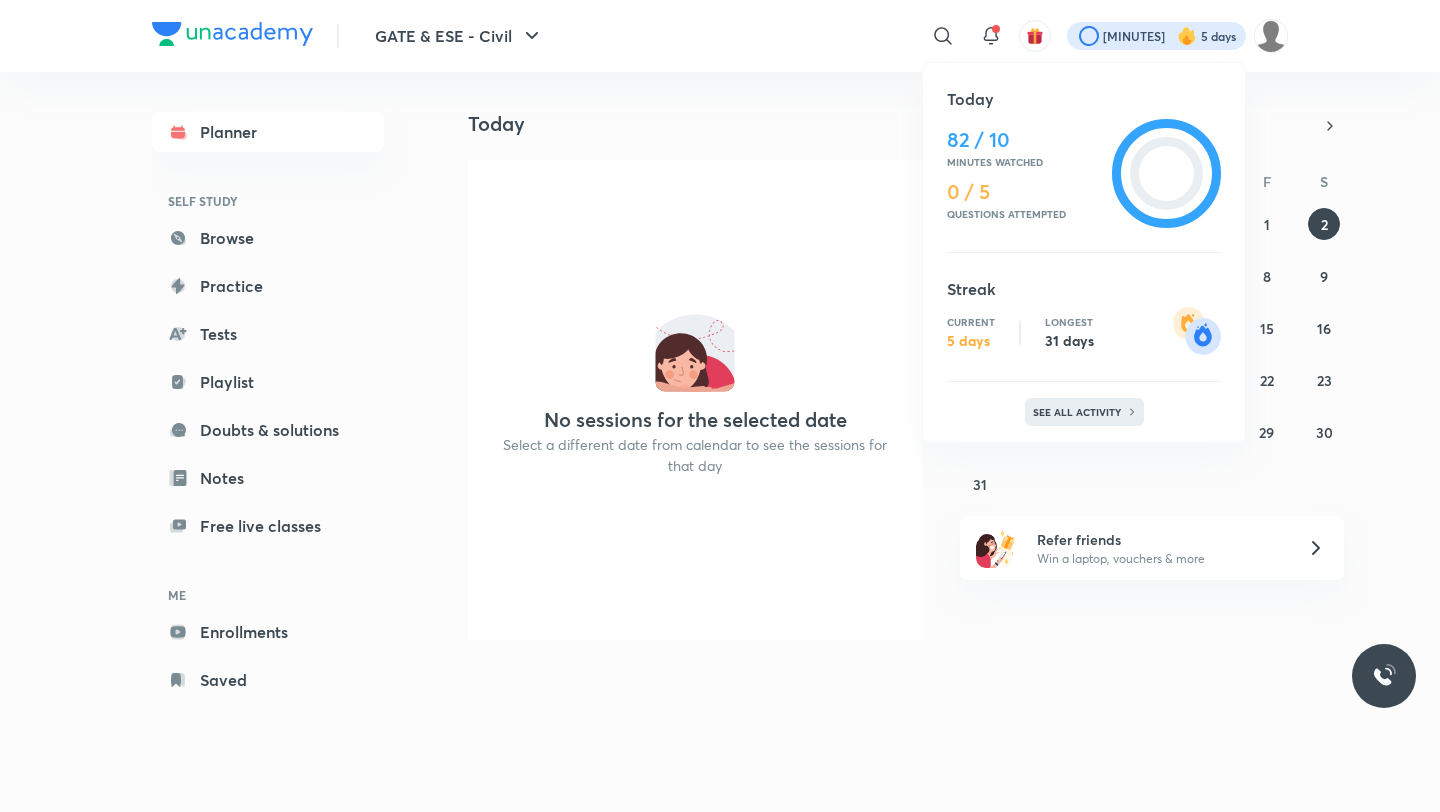 click on "See all activity" at bounding box center [1079, 412] 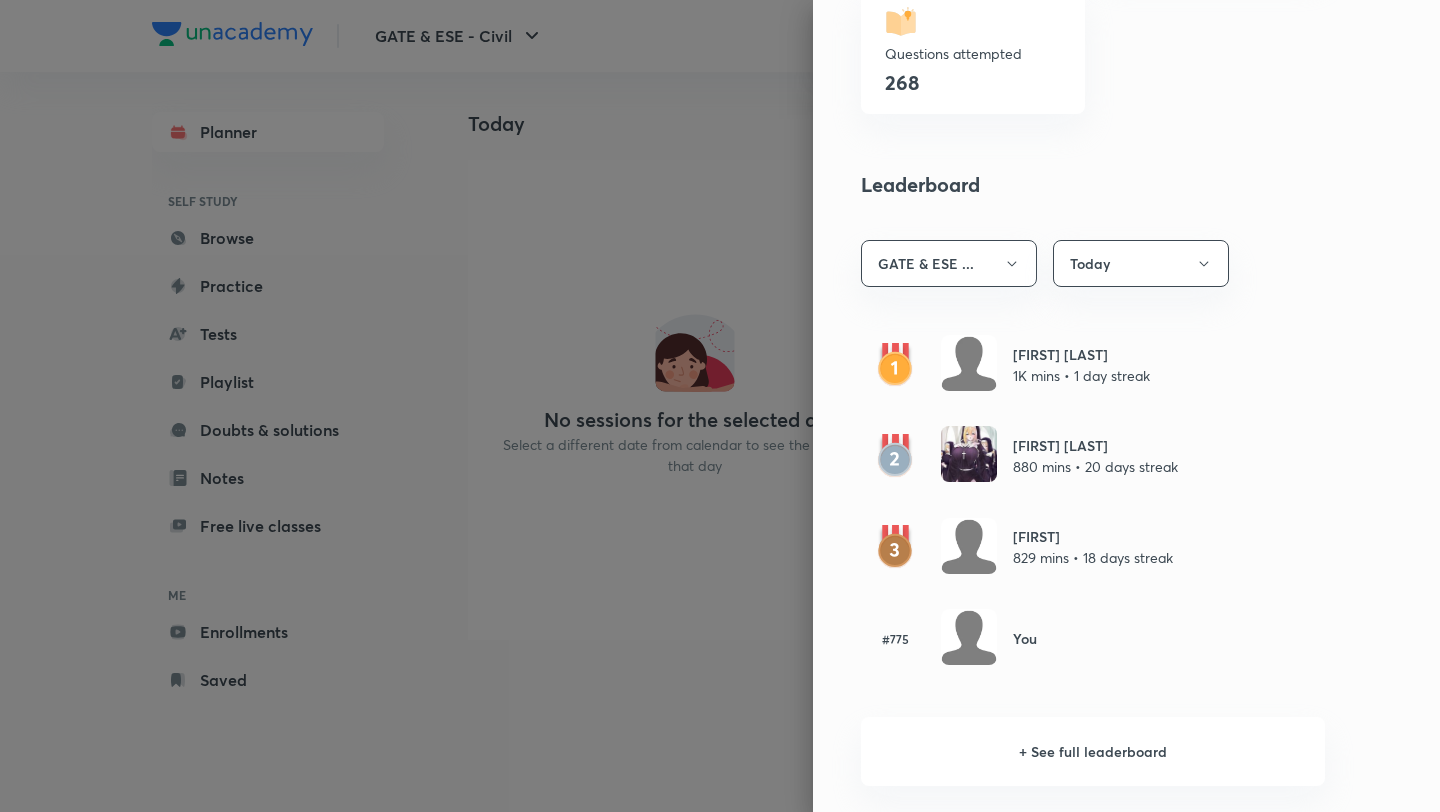 scroll, scrollTop: 982, scrollLeft: 0, axis: vertical 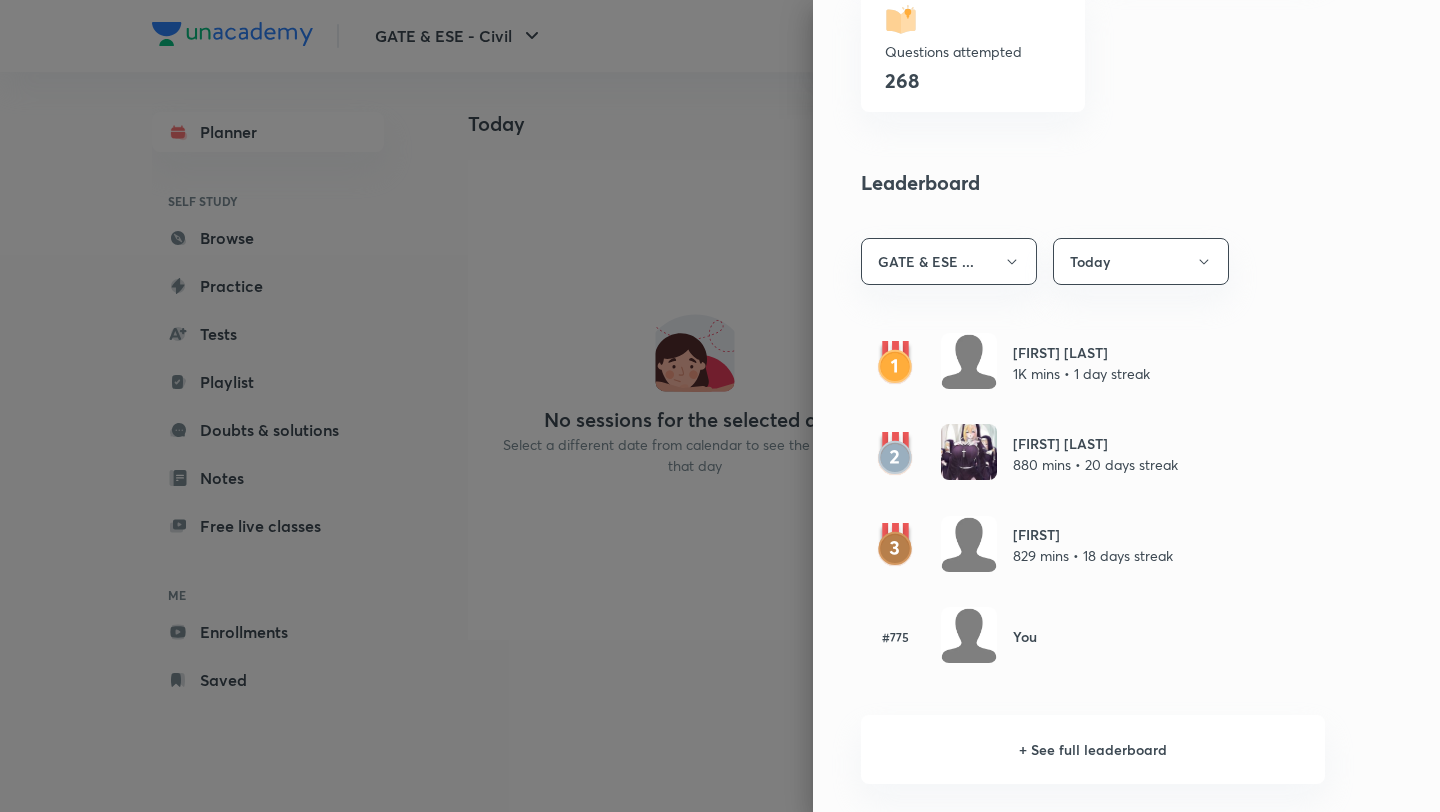click at bounding box center (720, 406) 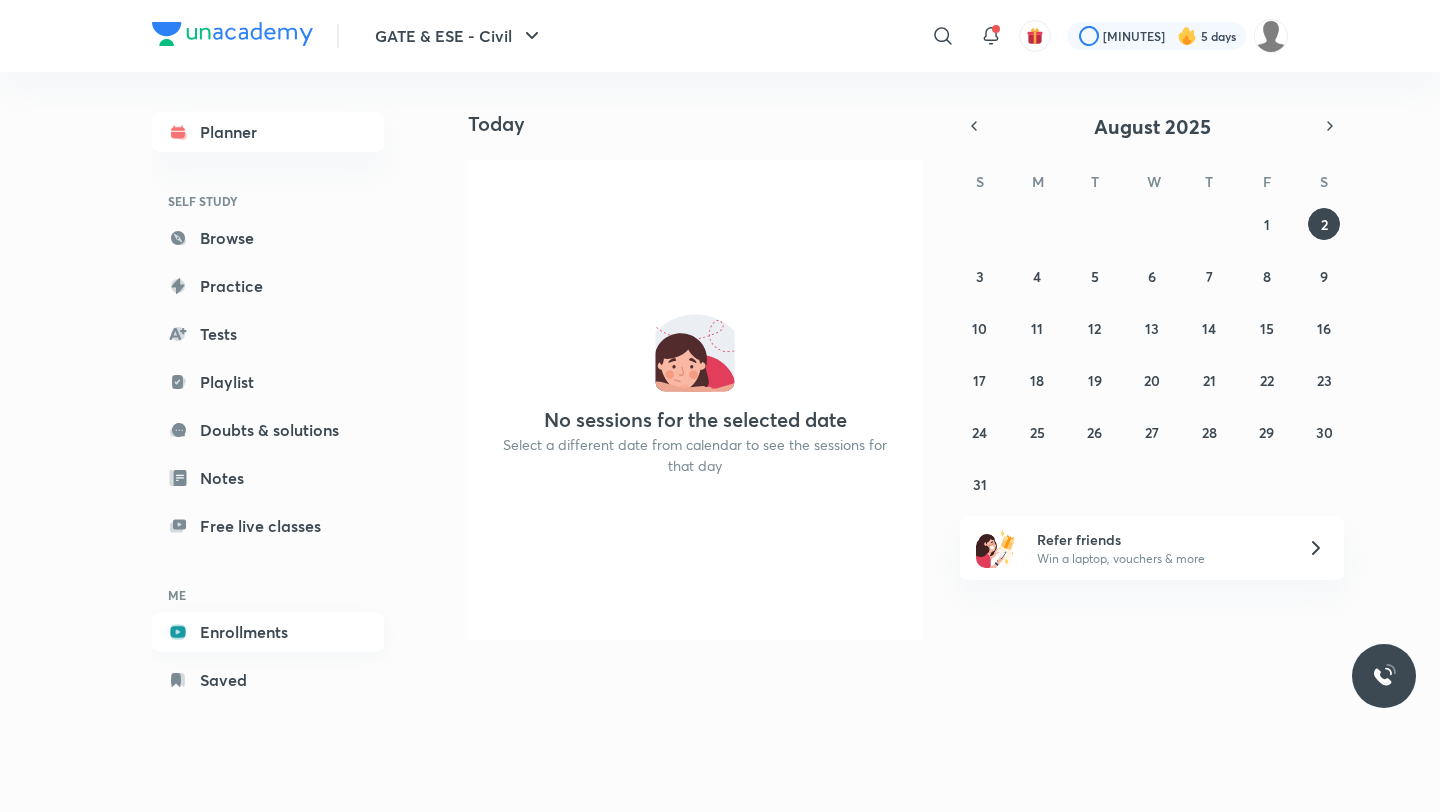 click on "Enrollments" at bounding box center [268, 632] 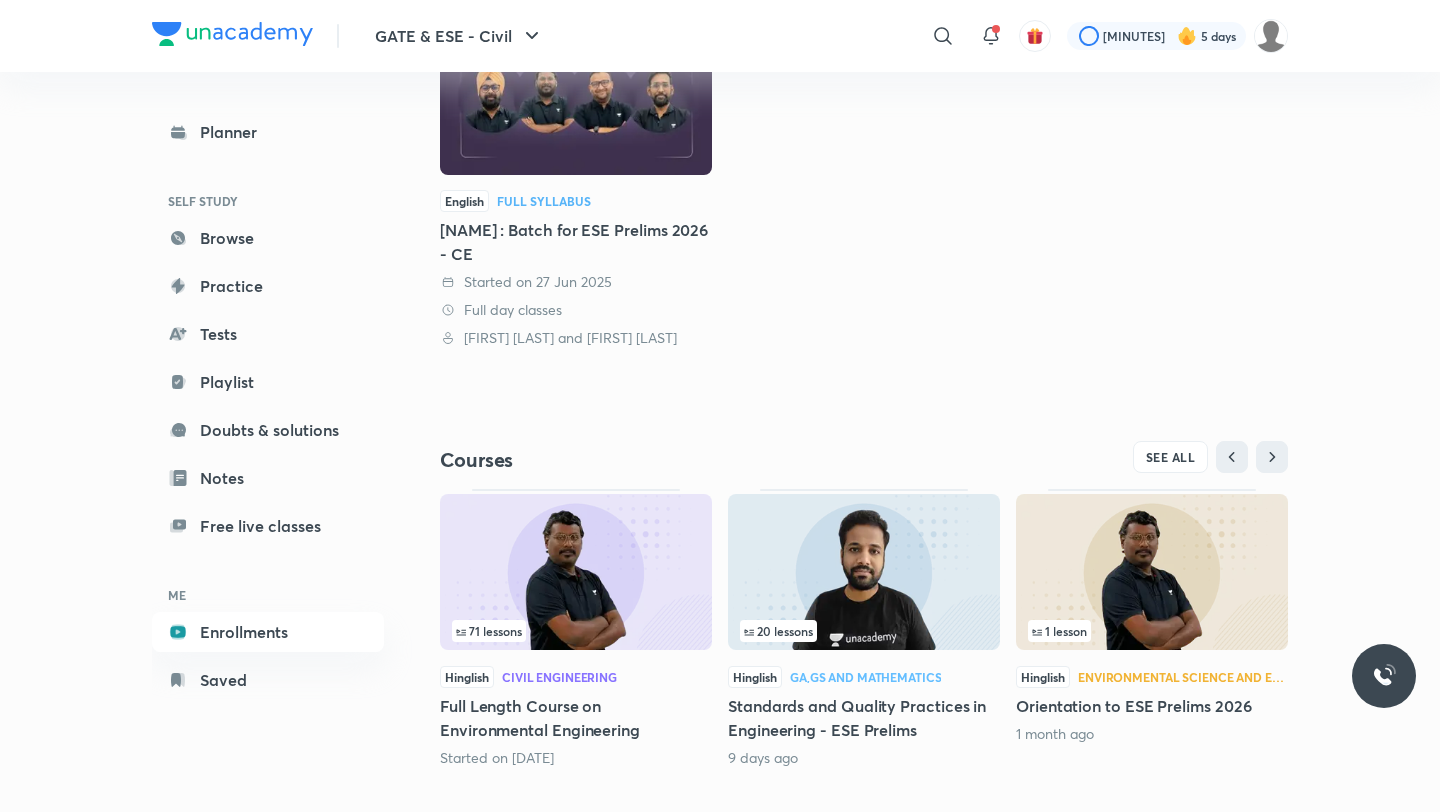 scroll, scrollTop: 341, scrollLeft: 0, axis: vertical 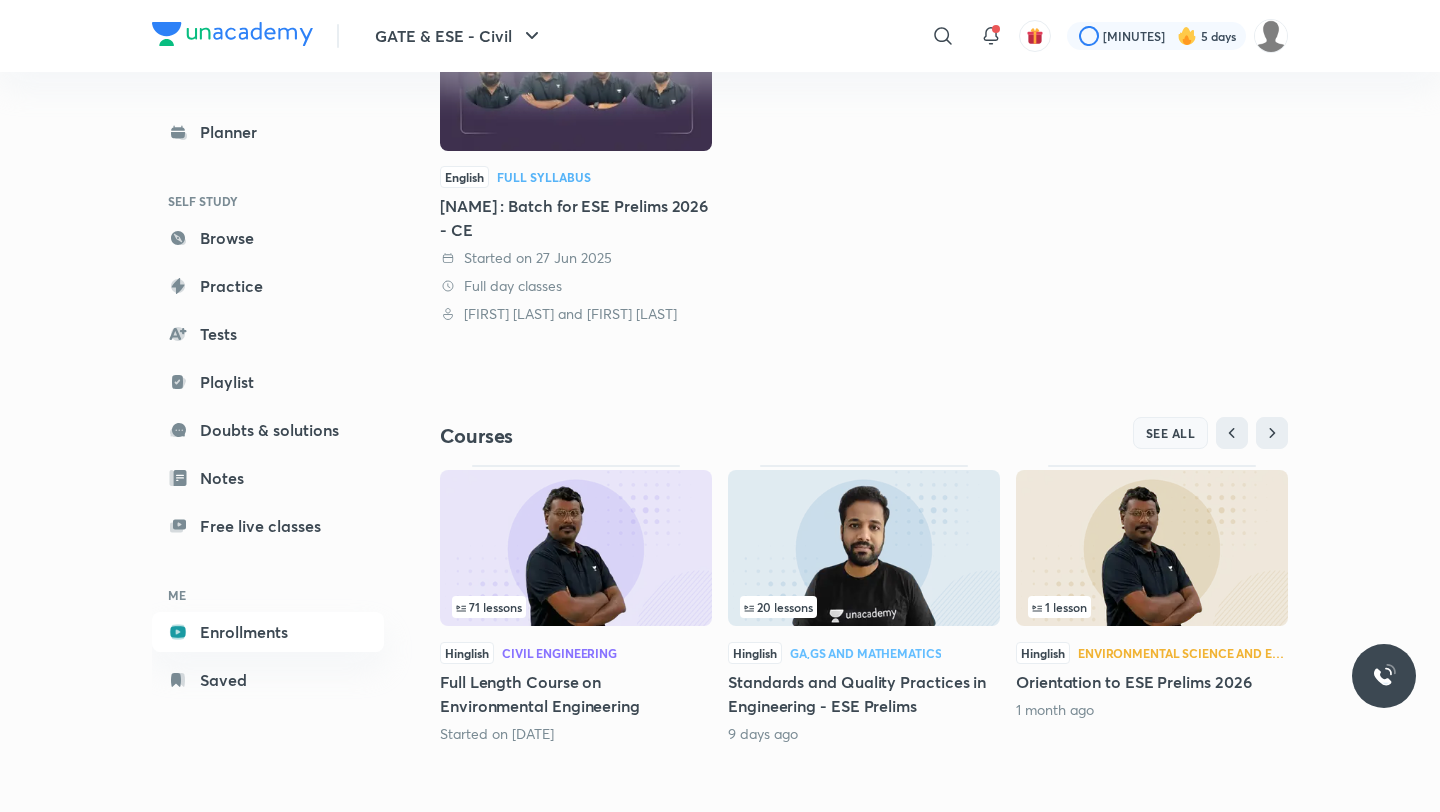 click on "SEE ALL" at bounding box center [1171, 433] 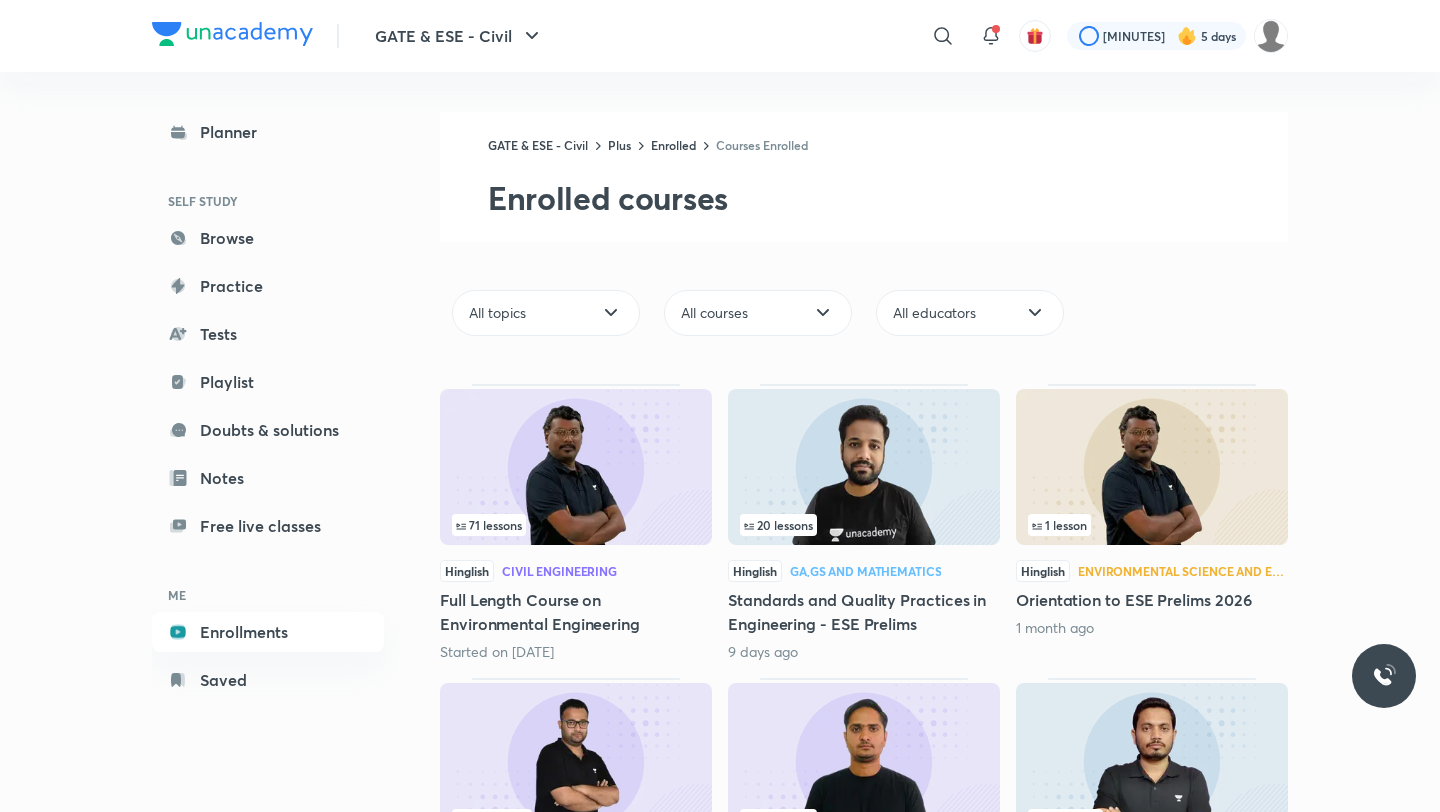 scroll, scrollTop: 181, scrollLeft: 0, axis: vertical 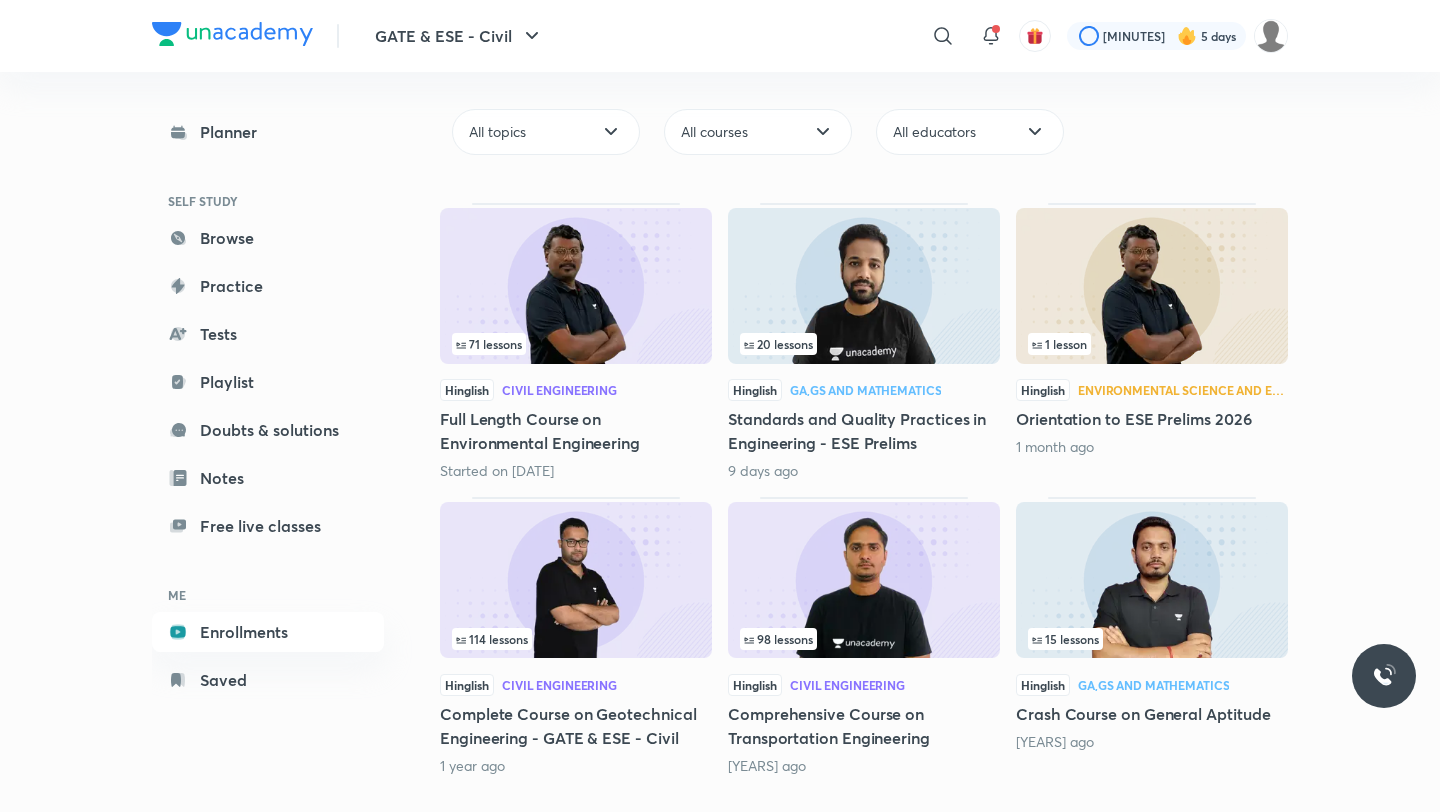 click at bounding box center [576, 580] 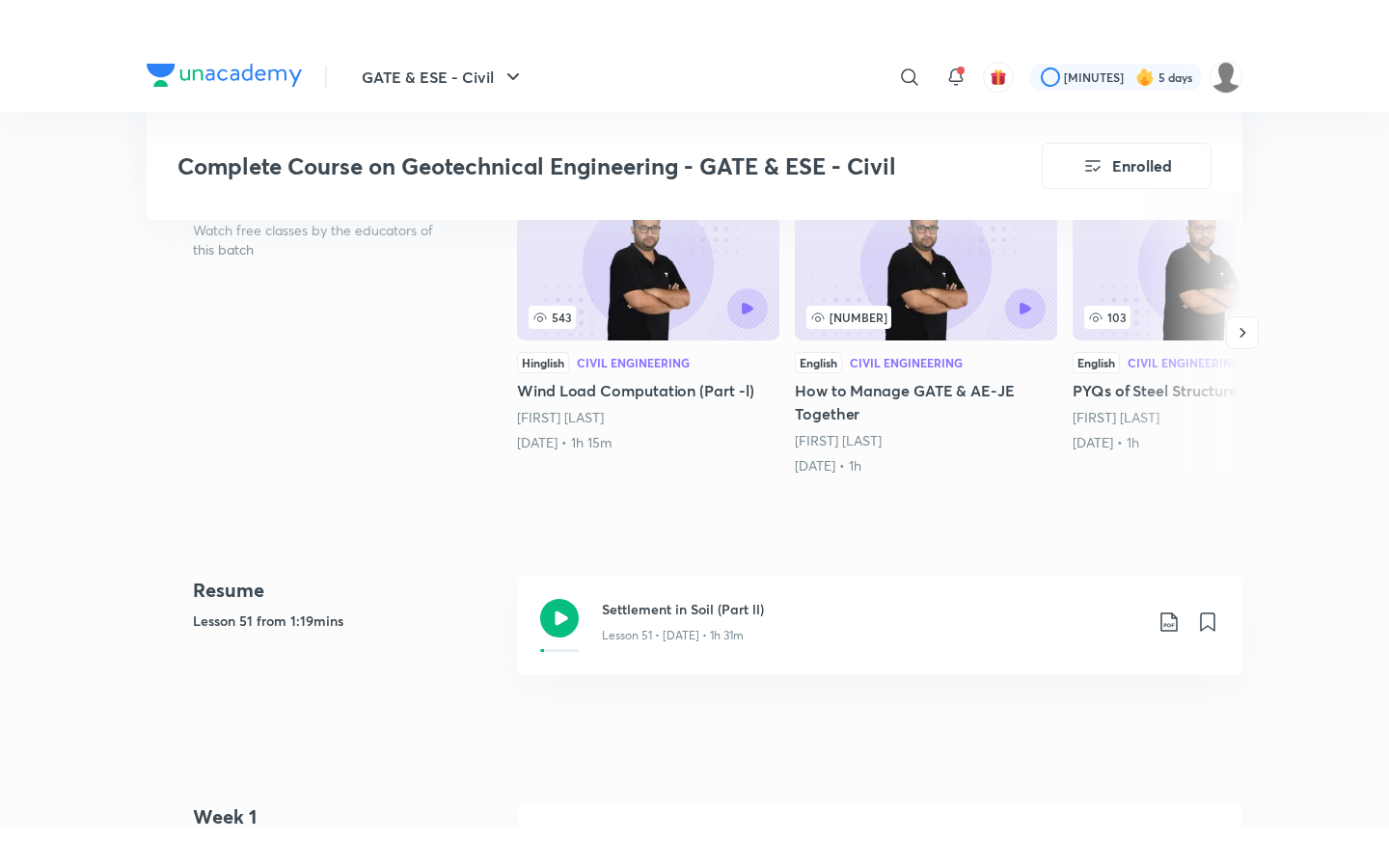 scroll, scrollTop: 604, scrollLeft: 0, axis: vertical 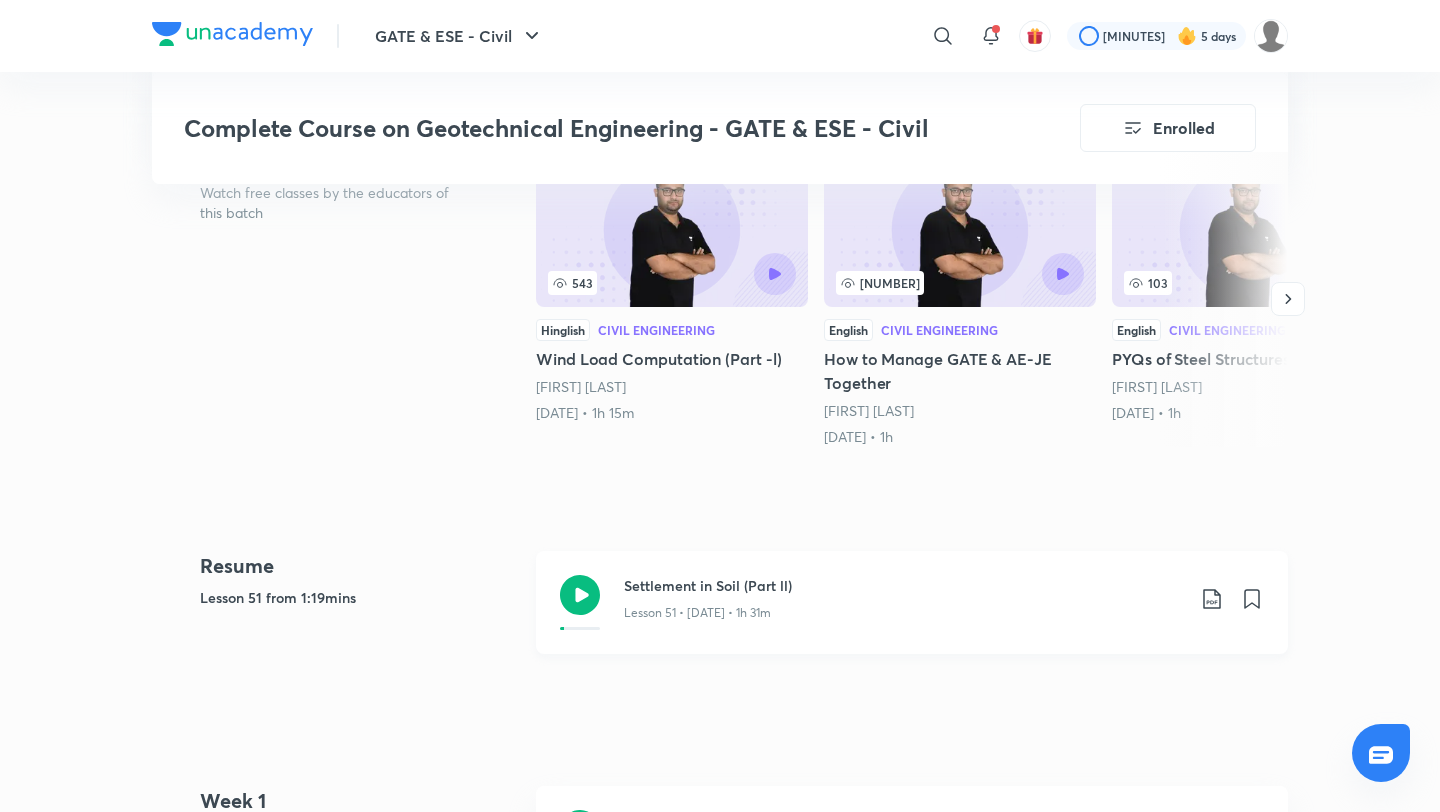 click on "Lesson 51 • [DATE] • 1h 31m" at bounding box center (697, 613) 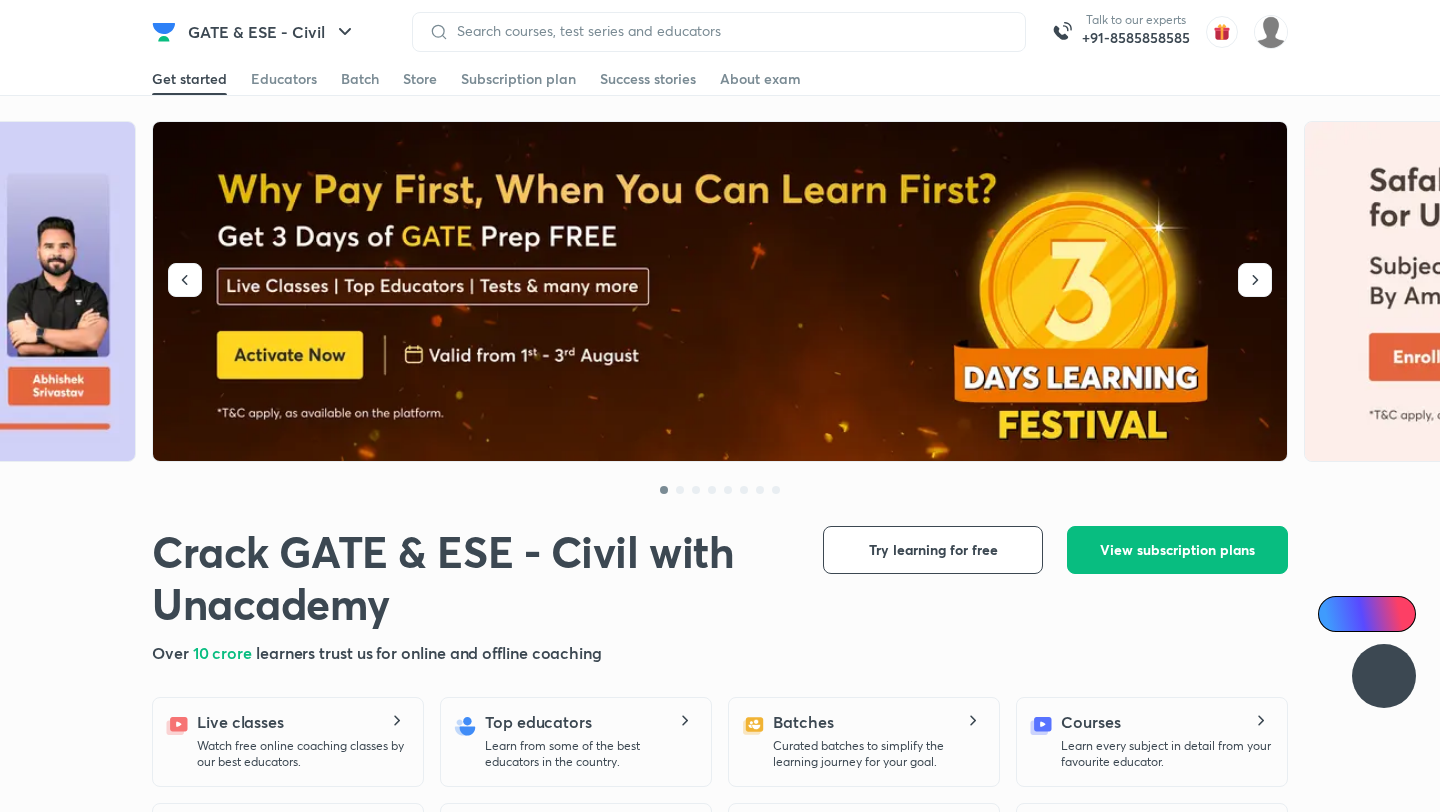 scroll, scrollTop: 0, scrollLeft: 0, axis: both 